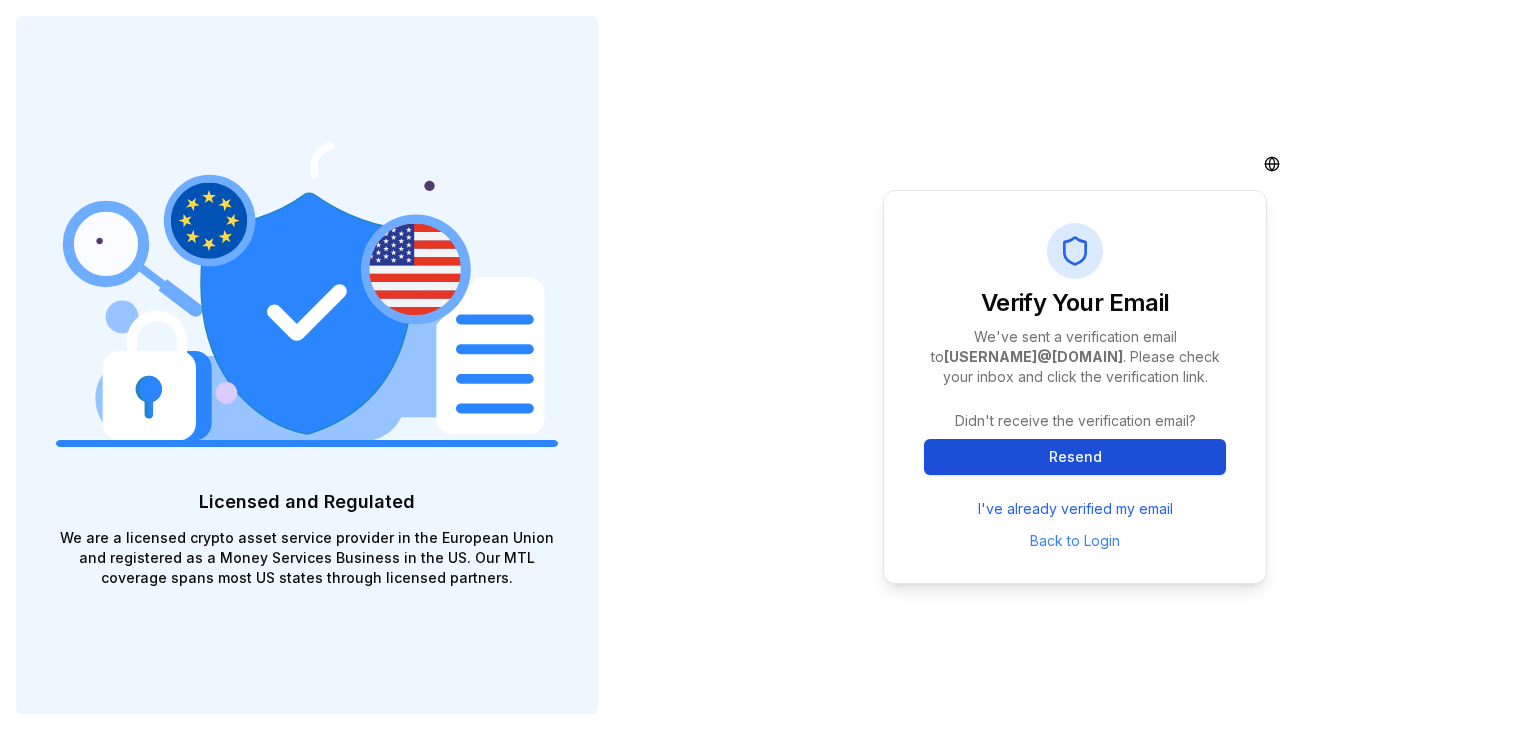 scroll, scrollTop: 0, scrollLeft: 0, axis: both 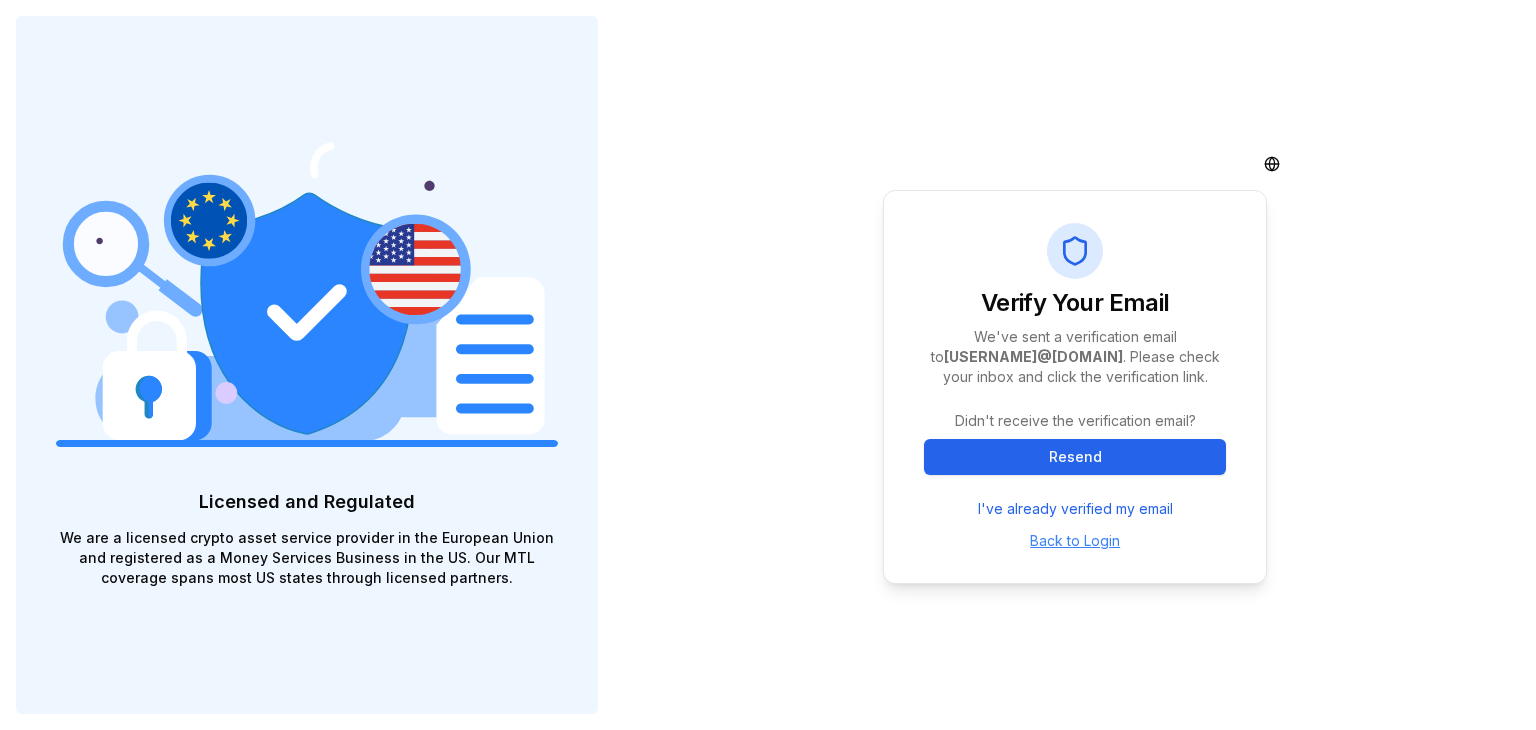 click on "Back to Login" at bounding box center [1075, 540] 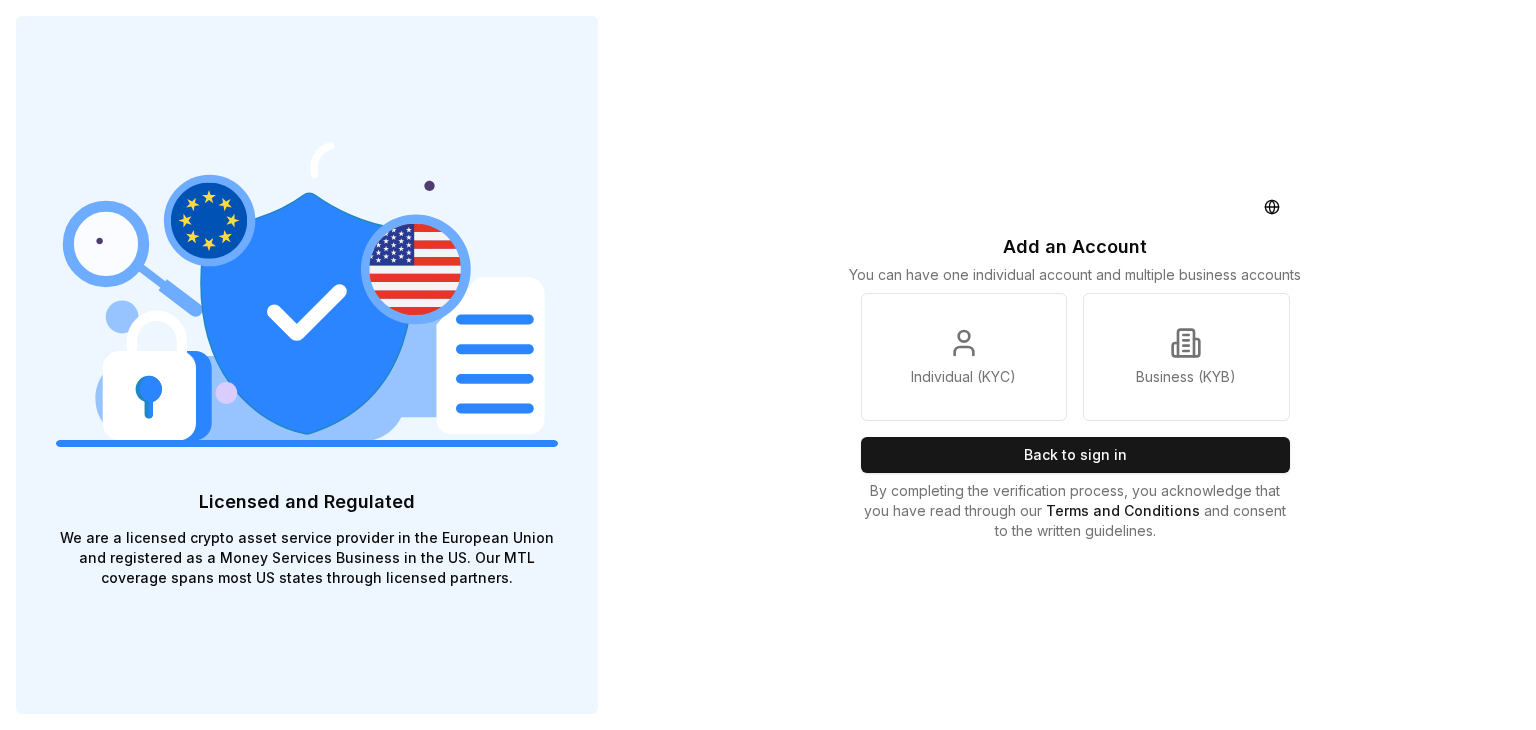 scroll, scrollTop: 0, scrollLeft: 0, axis: both 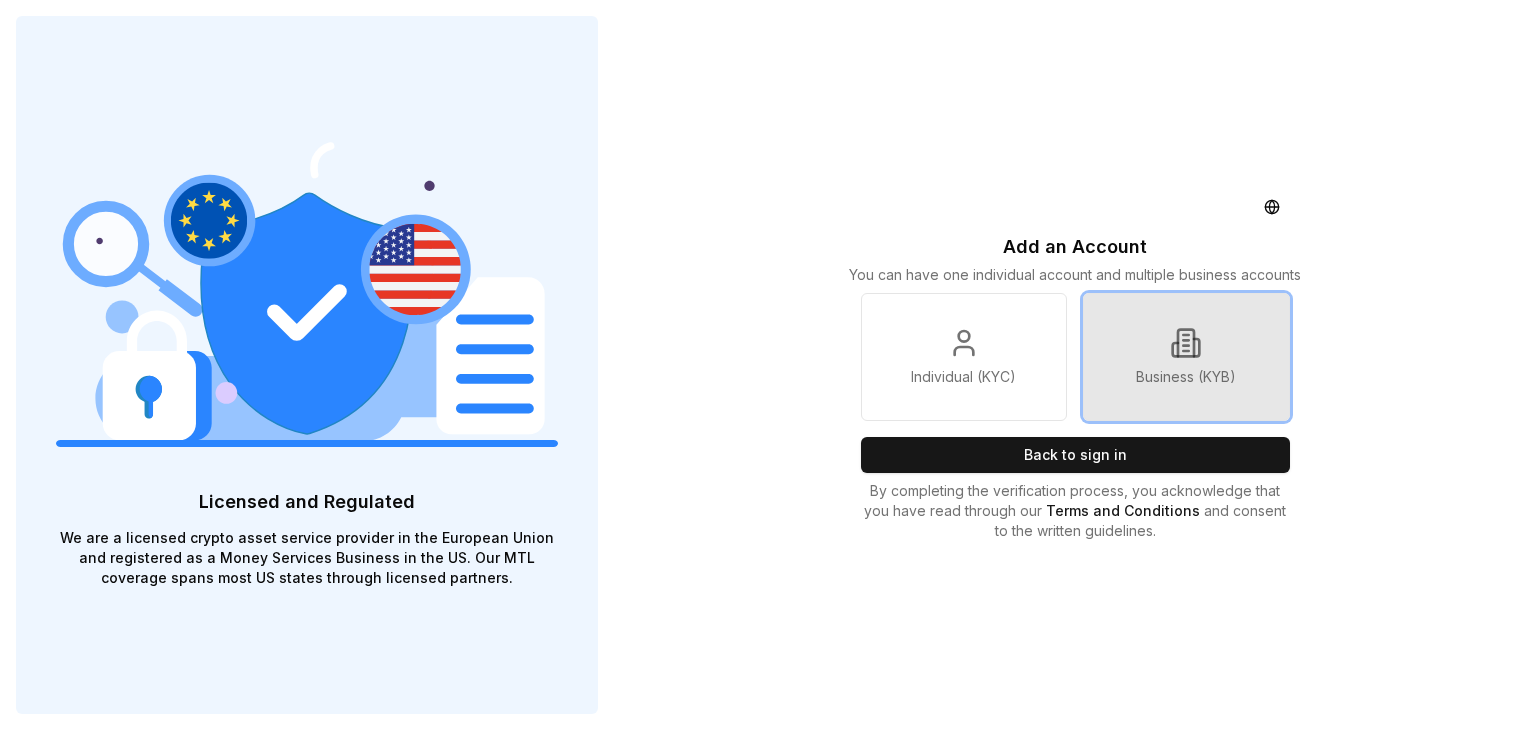 click on "Business (KYB)" at bounding box center (1186, 377) 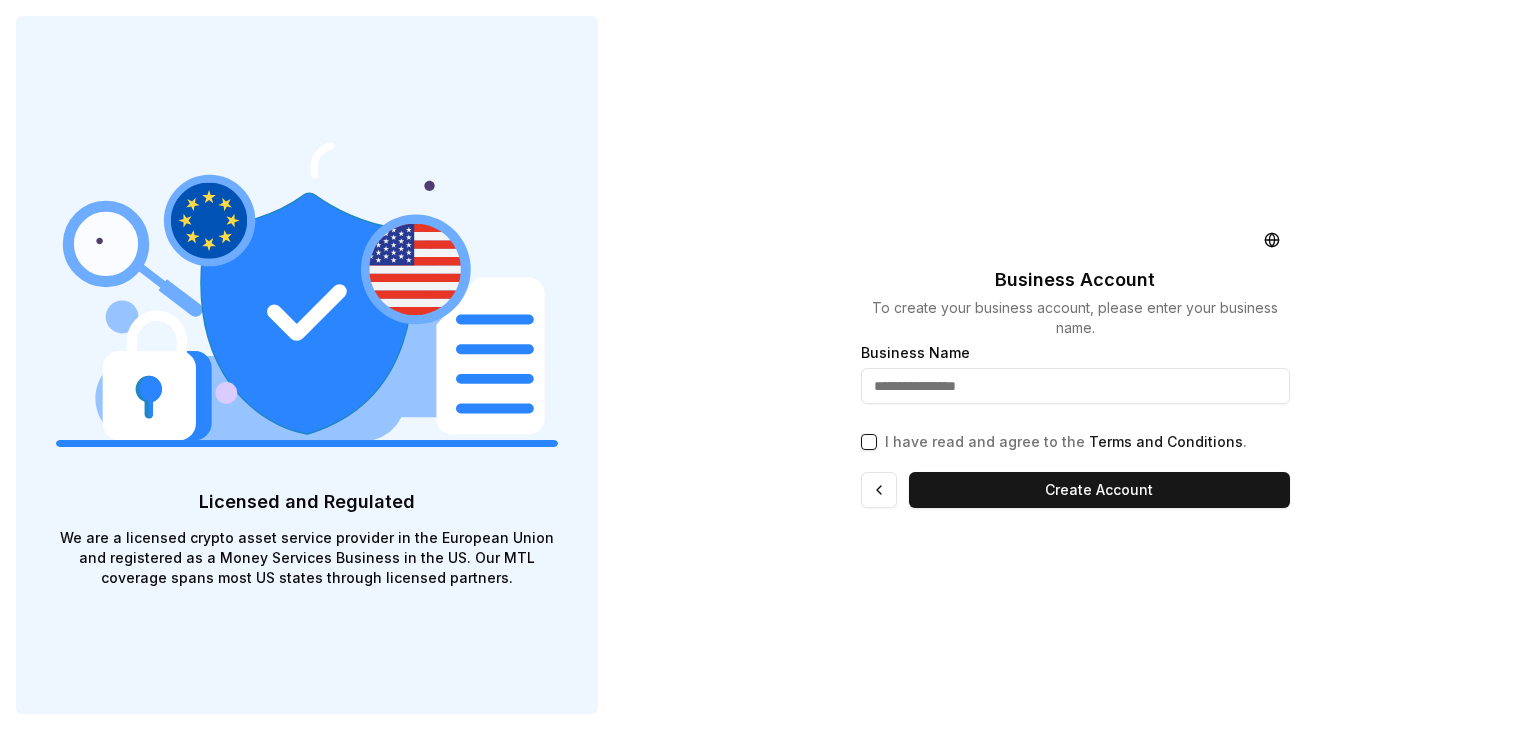 click at bounding box center (1075, 386) 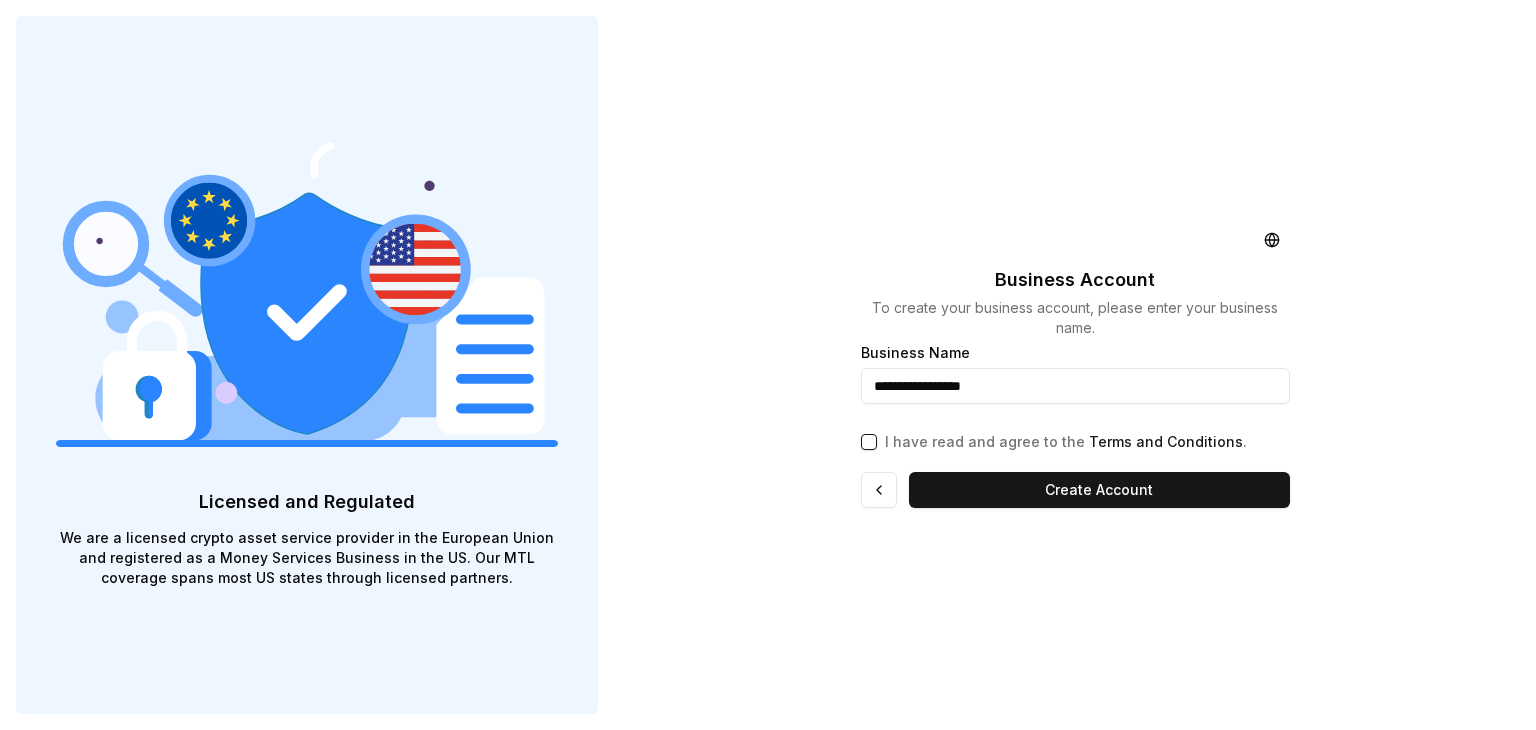 type on "**********" 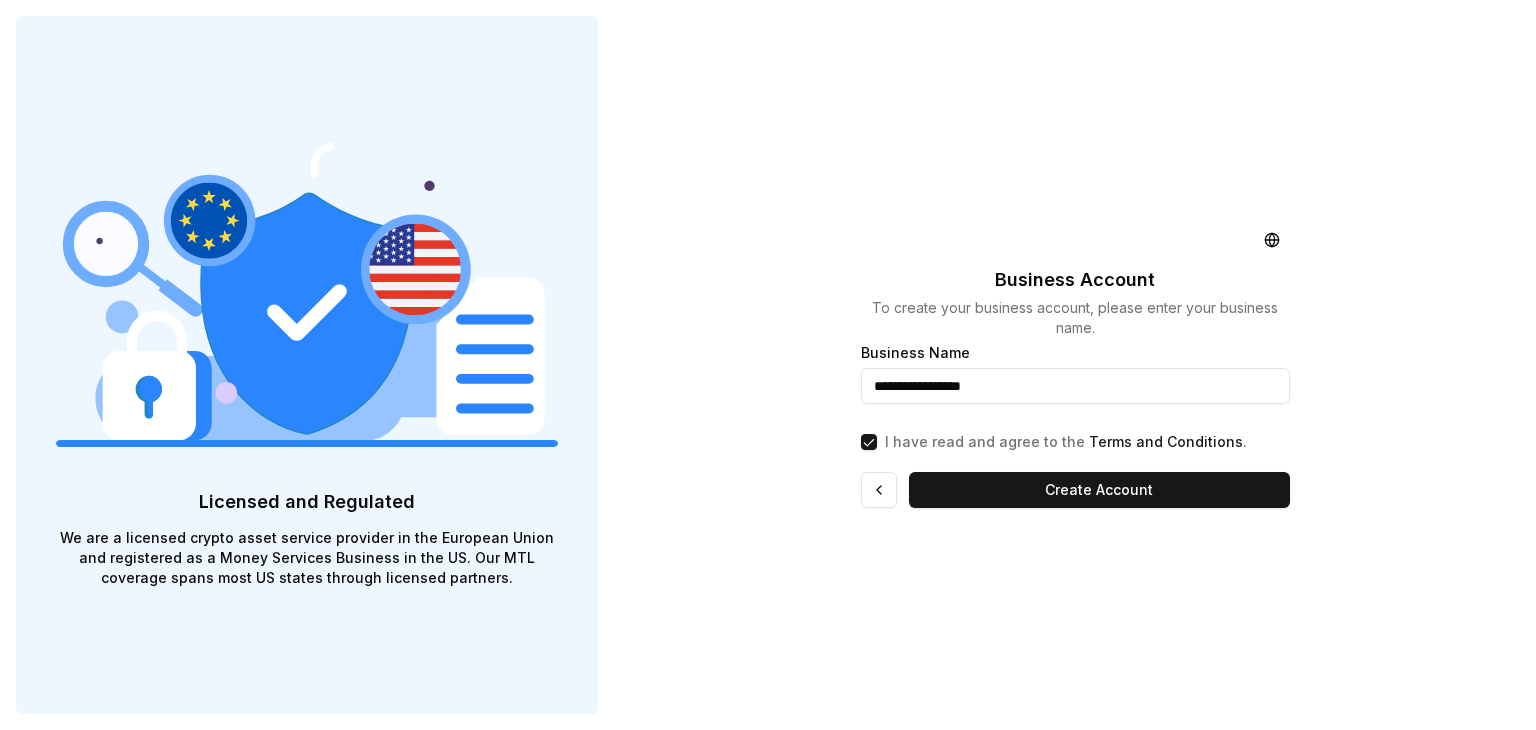 click on "**********" at bounding box center (1075, 365) 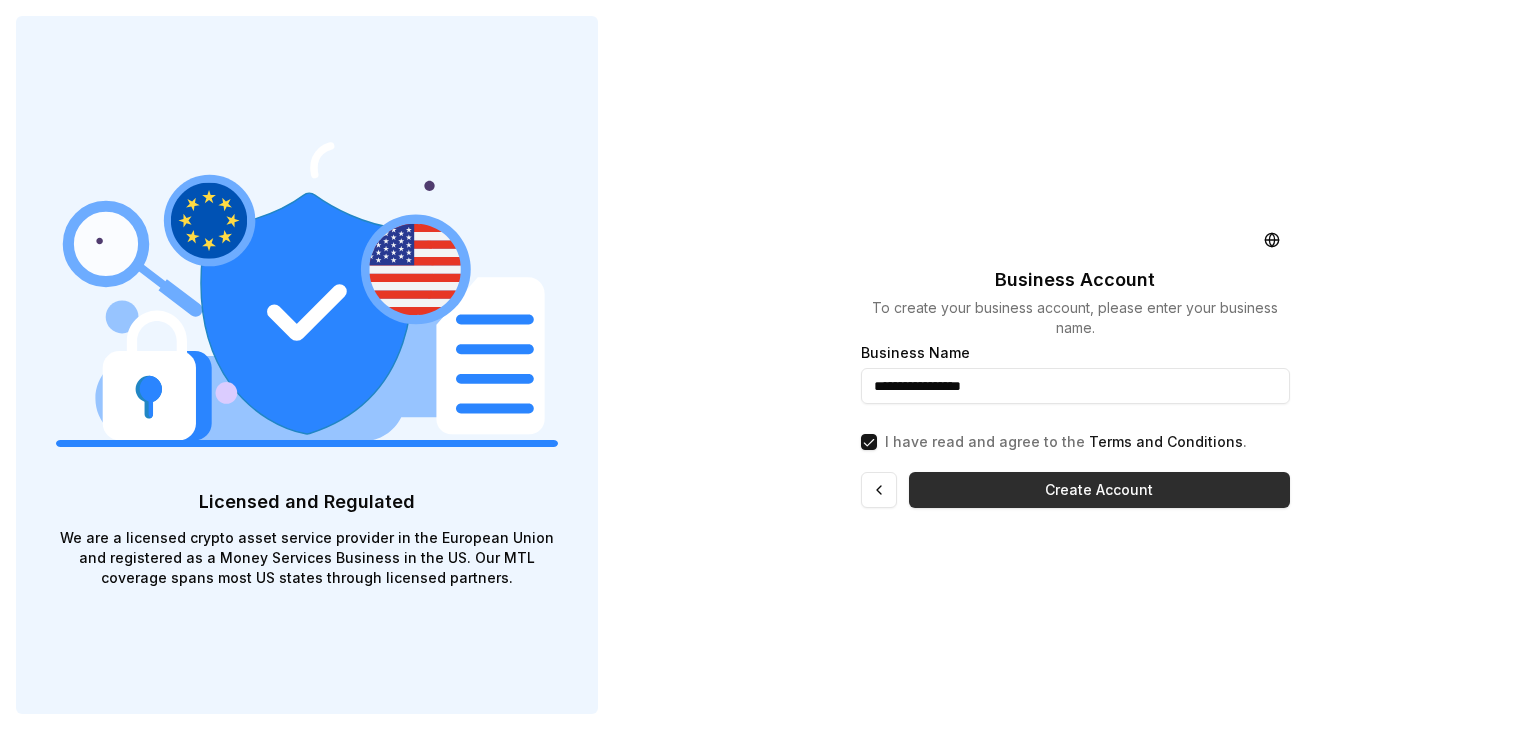 click on "Create Account" at bounding box center [1099, 490] 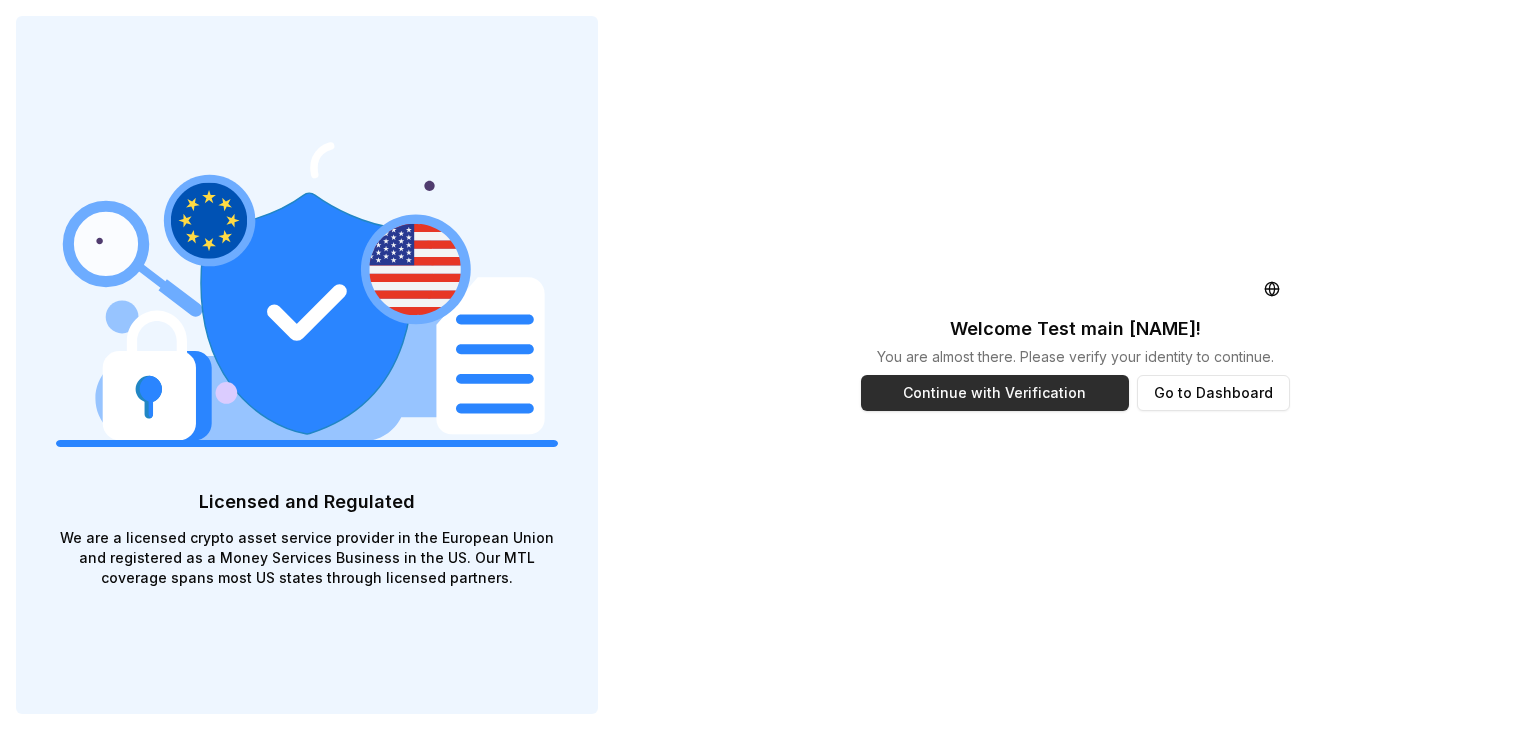 click on "Continue with Verification" at bounding box center [995, 393] 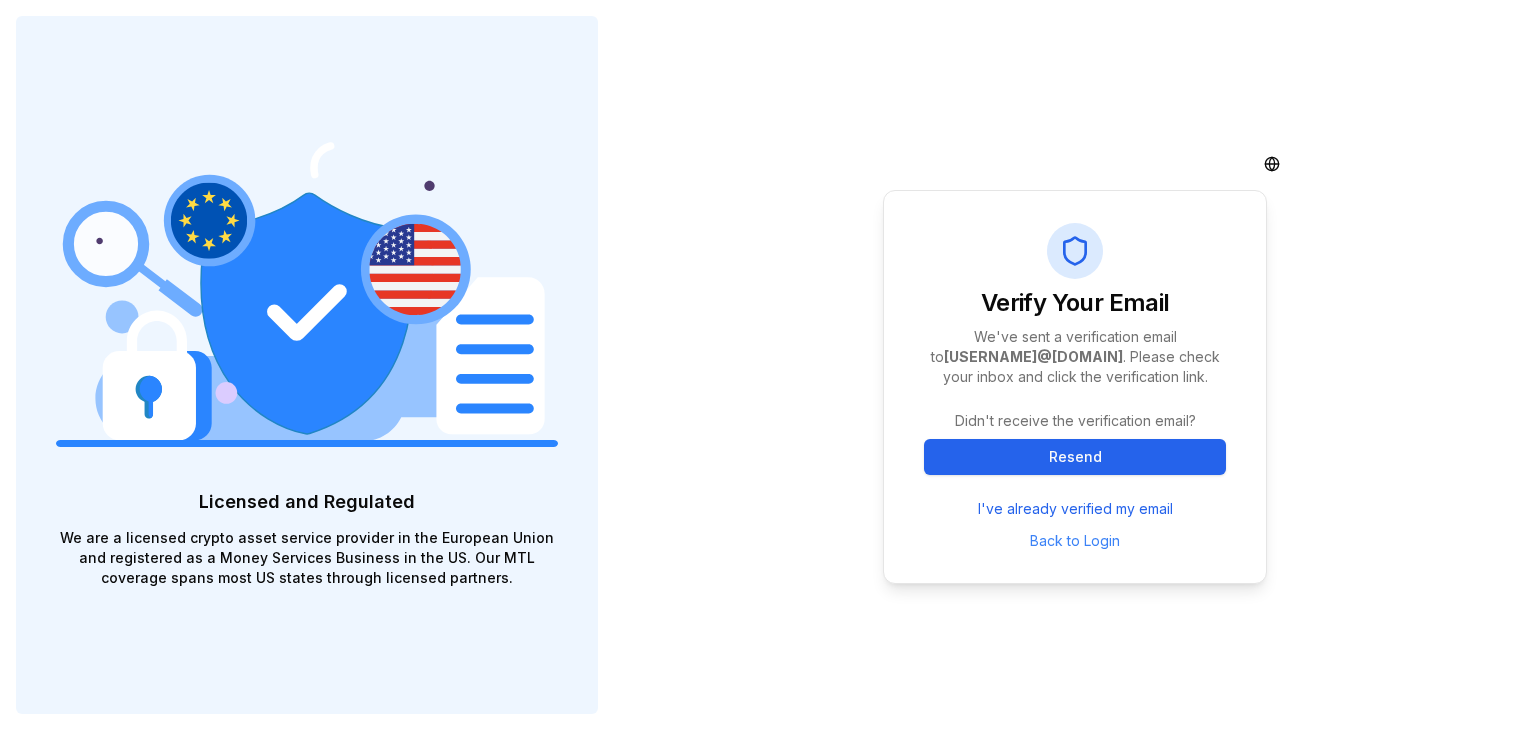 scroll, scrollTop: 0, scrollLeft: 0, axis: both 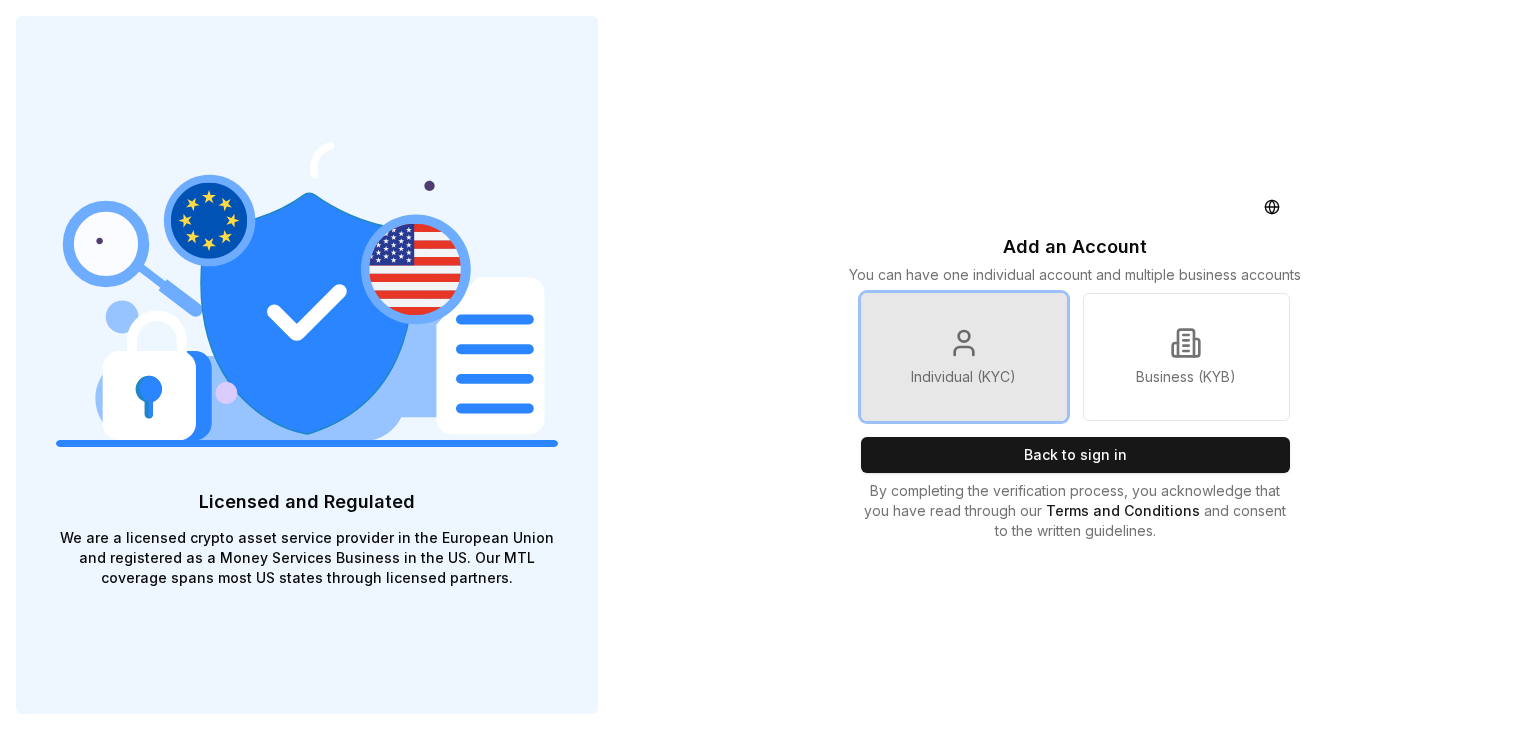 click on "Individual (KYC)" at bounding box center (964, 357) 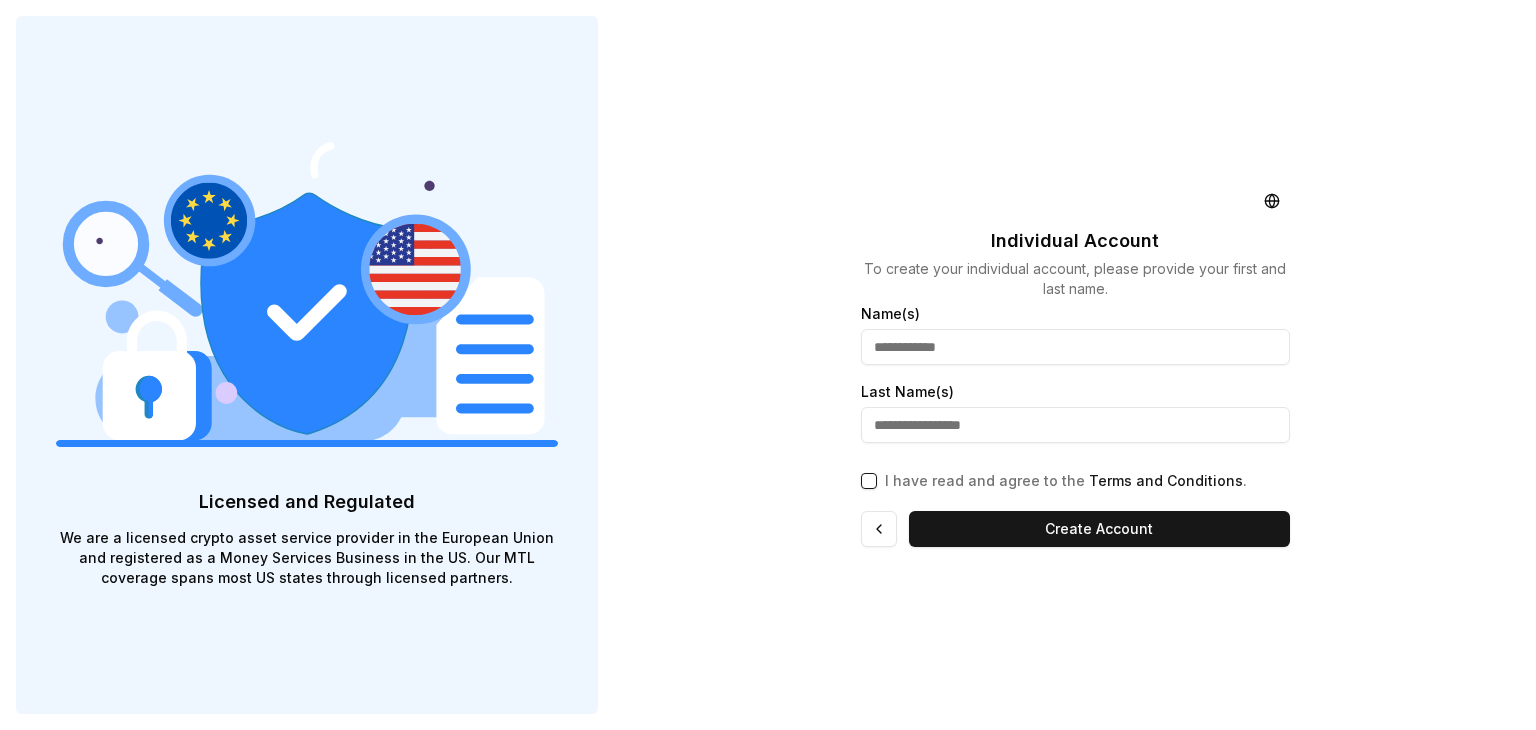 click at bounding box center [1075, 347] 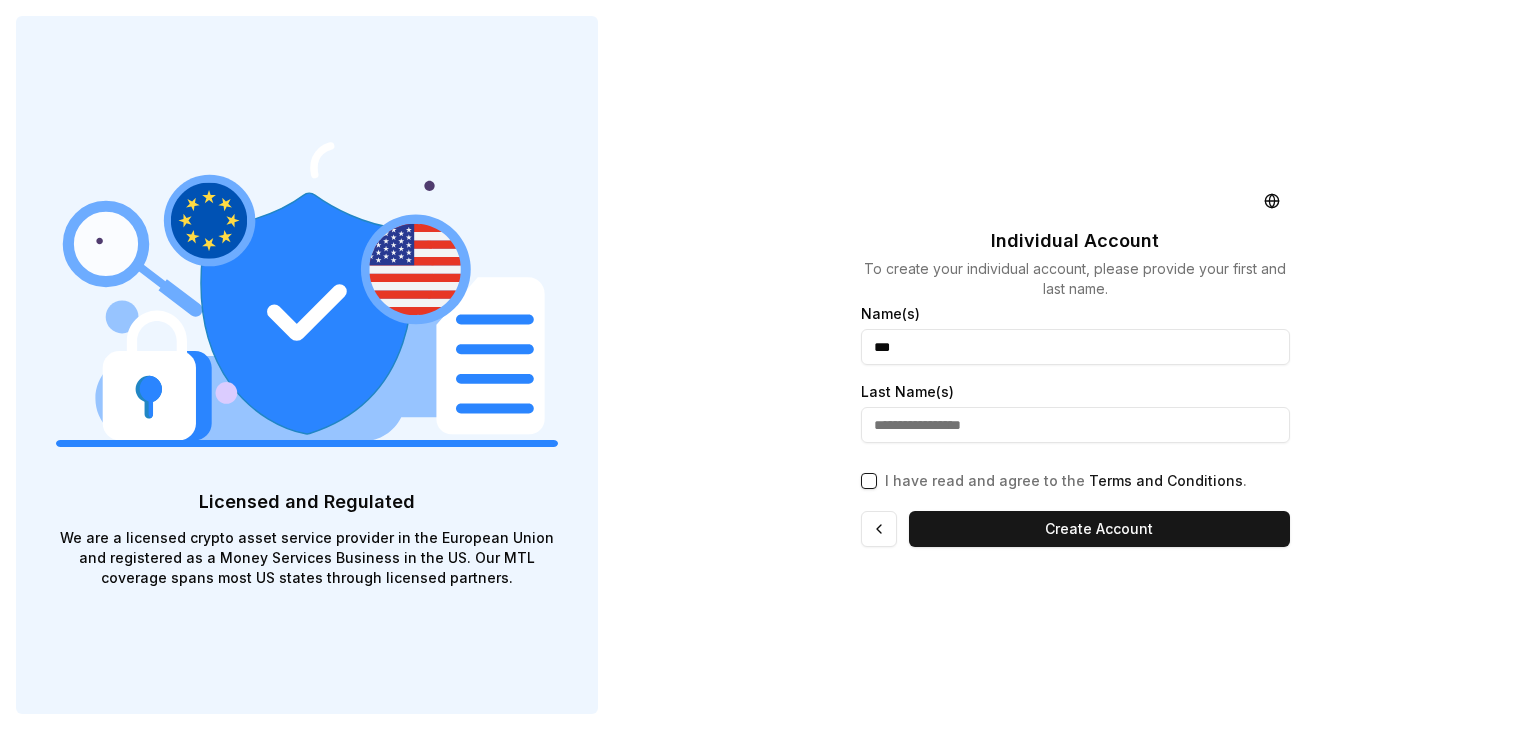 type on "***" 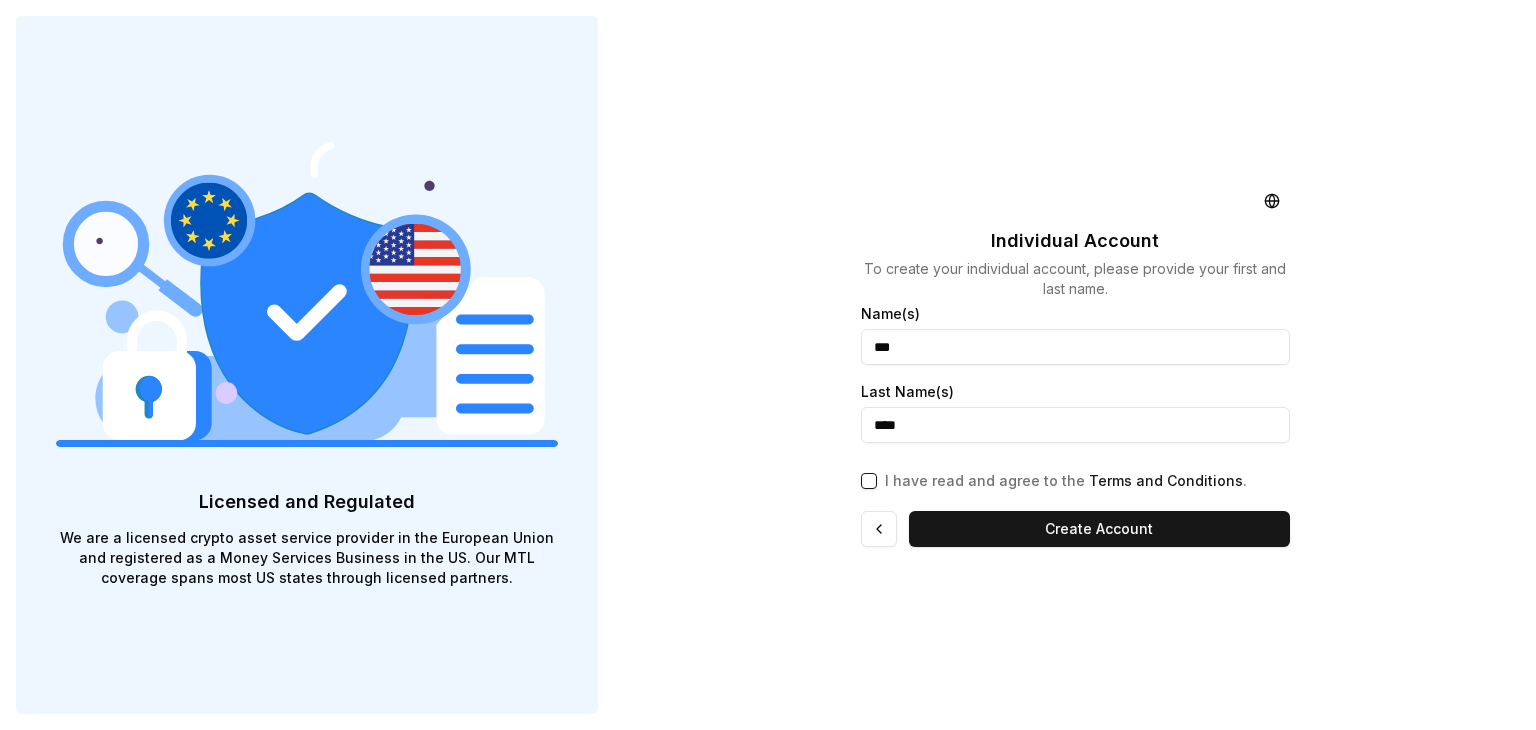 type on "****" 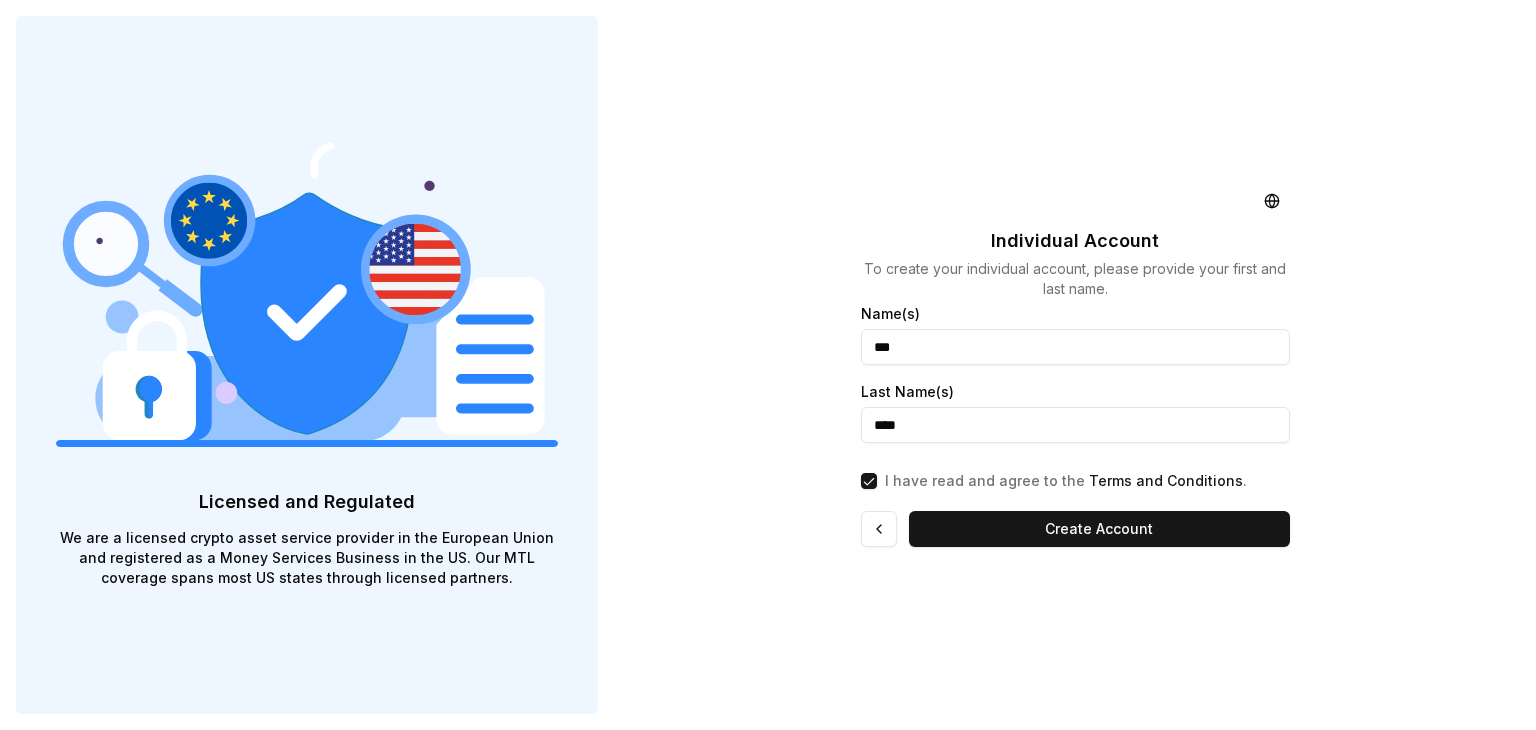 click on "***" at bounding box center [1075, 347] 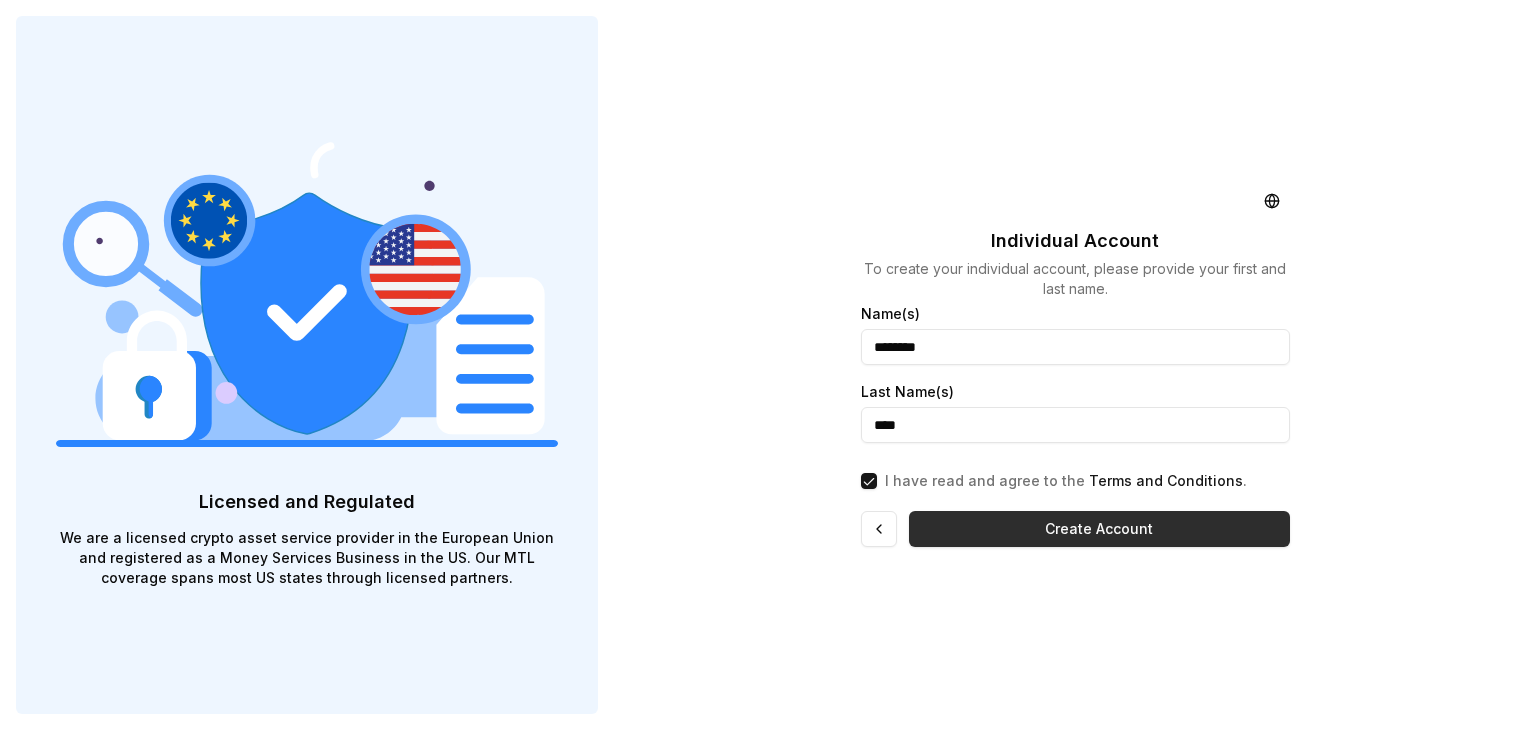 type on "********" 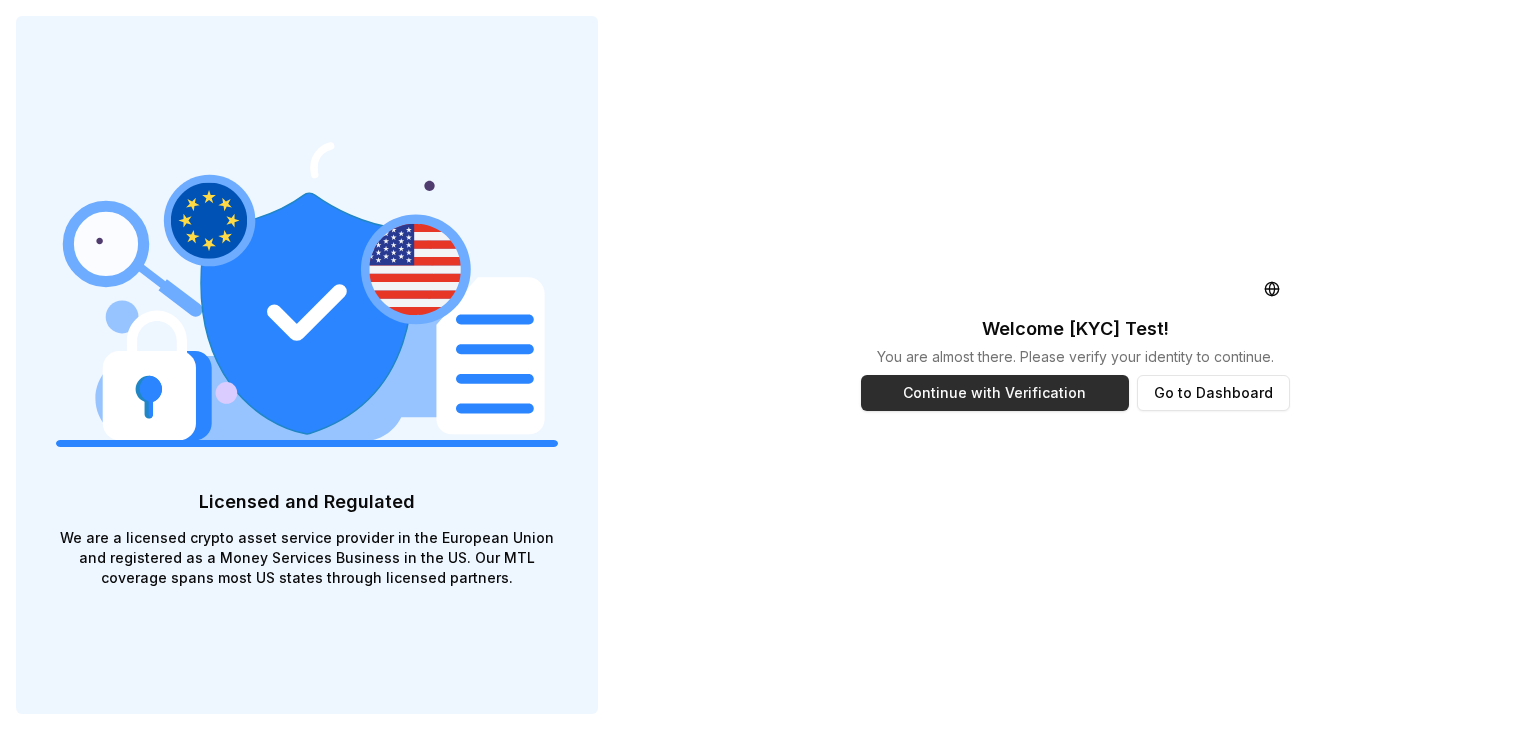 click on "Continue with Verification" at bounding box center [995, 393] 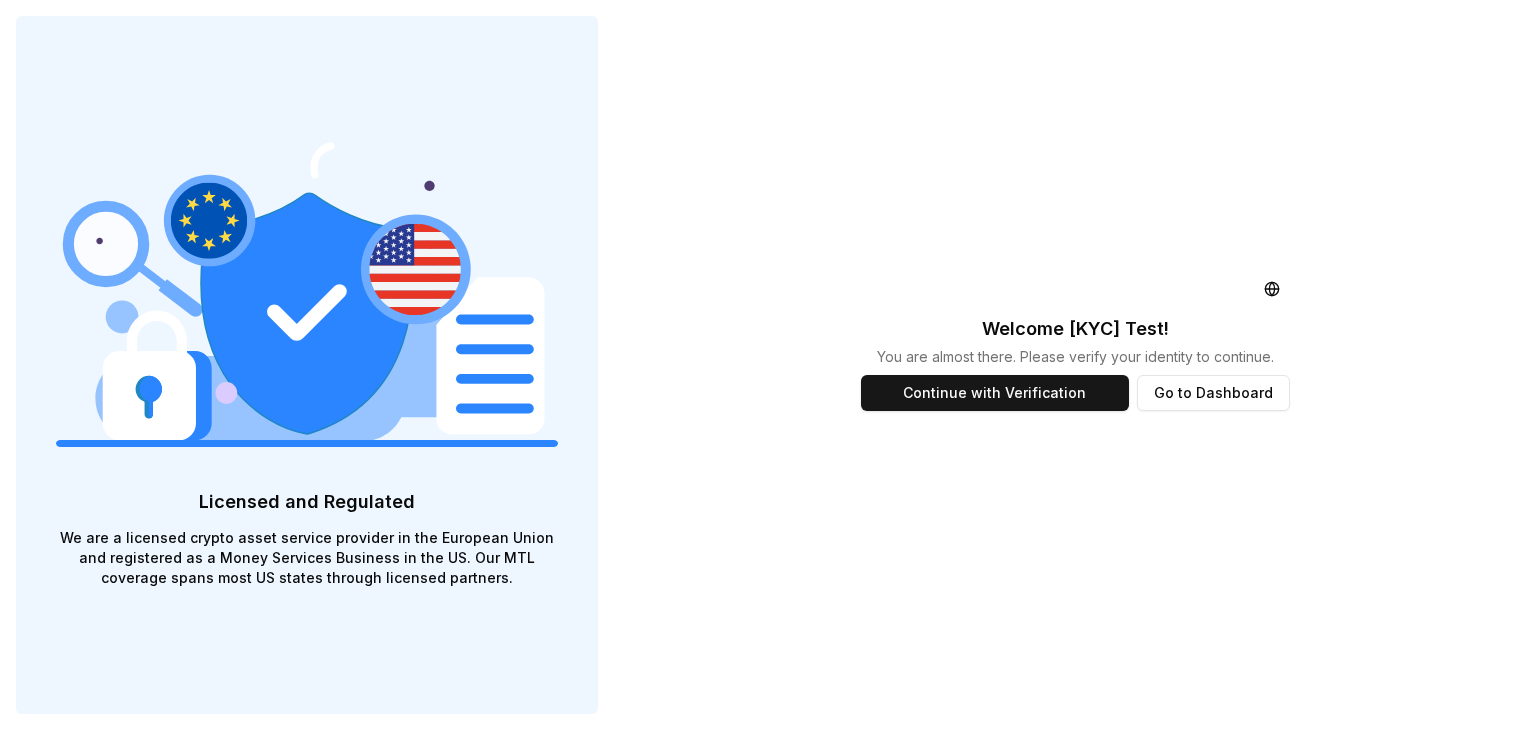 click on "Continue with Verification Go to Dashboard" at bounding box center (1075, 417) 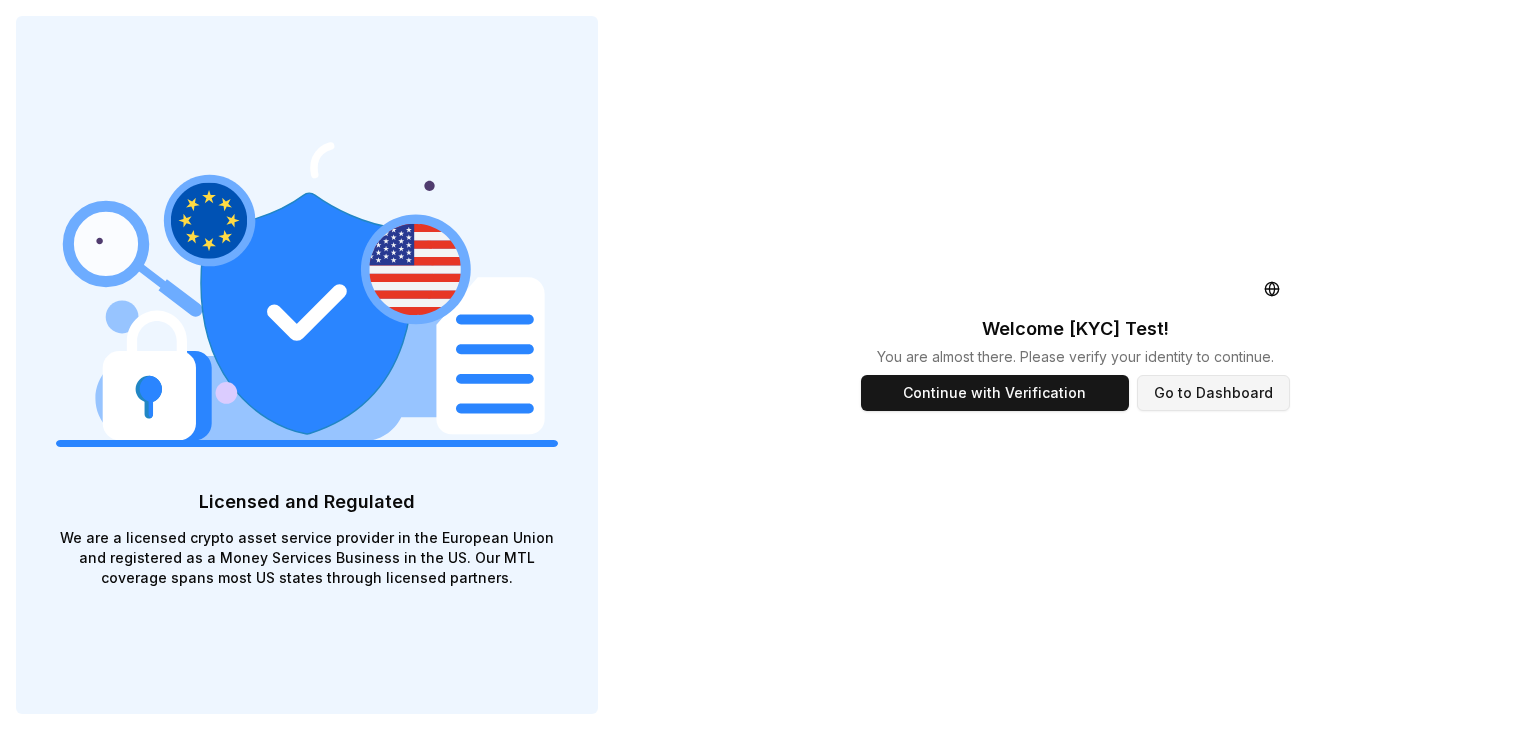 click on "Go to Dashboard" at bounding box center [1213, 393] 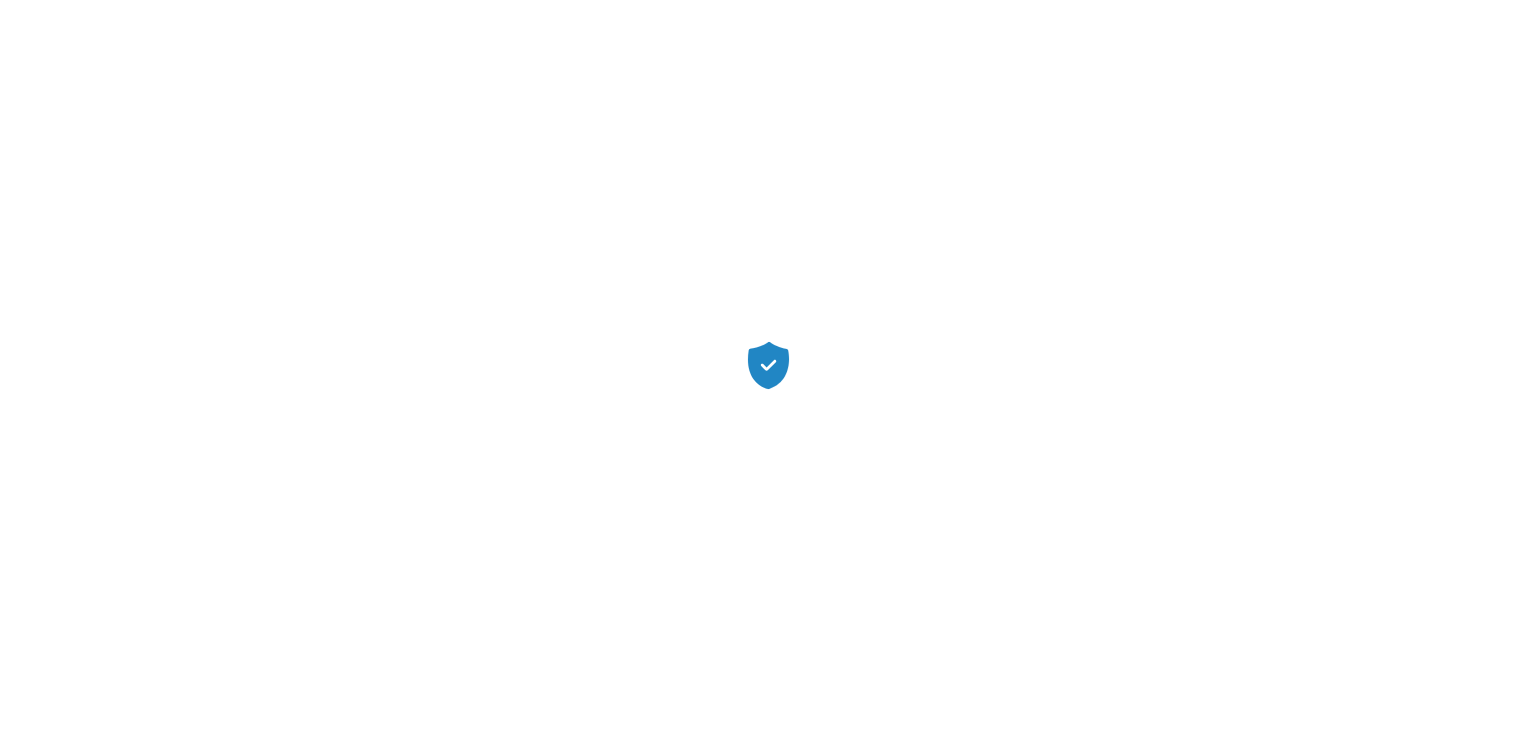 scroll, scrollTop: 0, scrollLeft: 0, axis: both 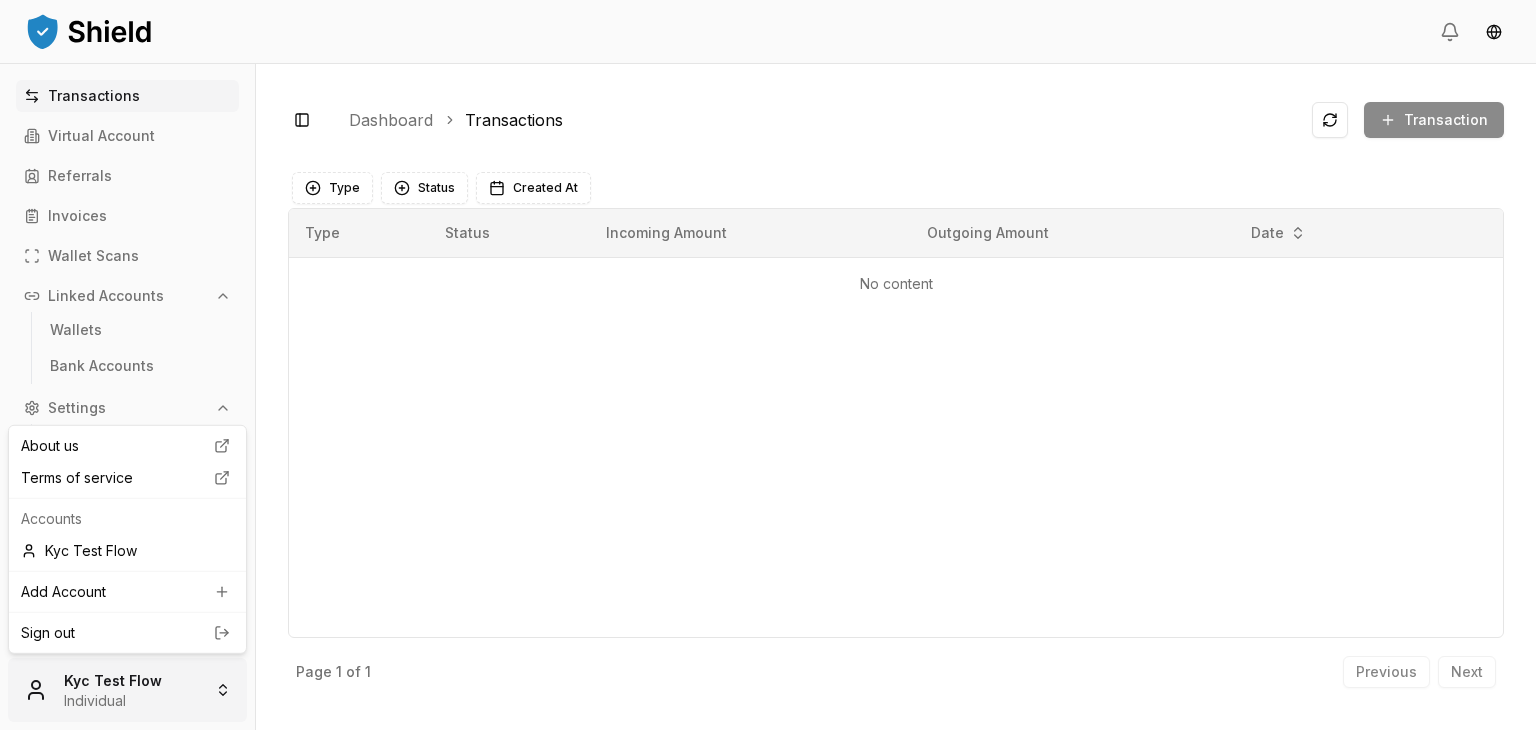 click on "Transactions Virtual Account Referrals Invoices Wallet Scans Linked Accounts Wallets Bank Accounts Settings Account Profile Team Roles Heads up! Please verify your identity to unlock all features Kyc Test Flow Individual Toggle Sidebar Dashboard Transactions   Transaction No content Type Status Created At Type Status Incoming Amount Outgoing Amount Date No content Page 1 of 1 Previous Next About us Terms of service Accounts Kyc Test Flow Add Account Sign out" at bounding box center [768, 440] 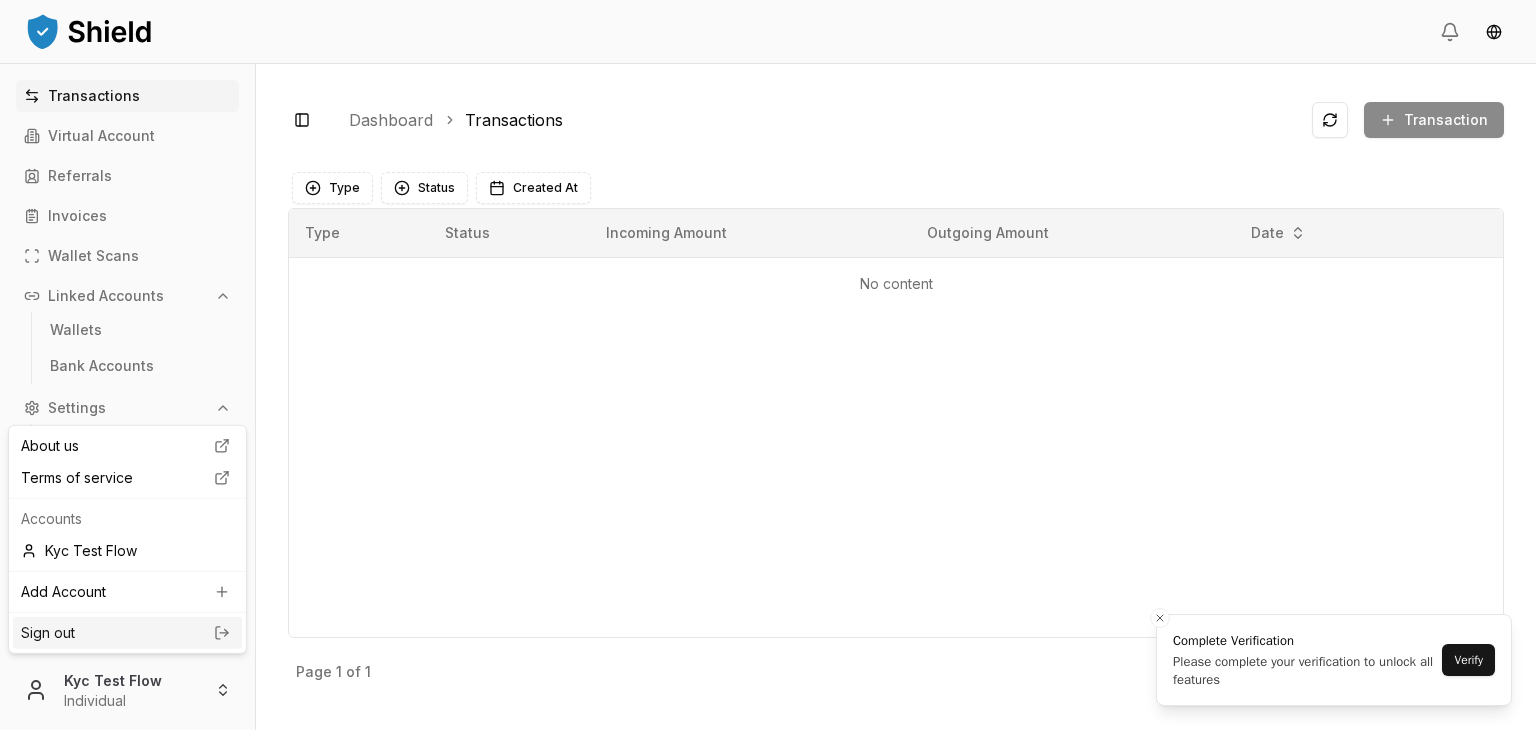 click on "Sign out" at bounding box center (127, 633) 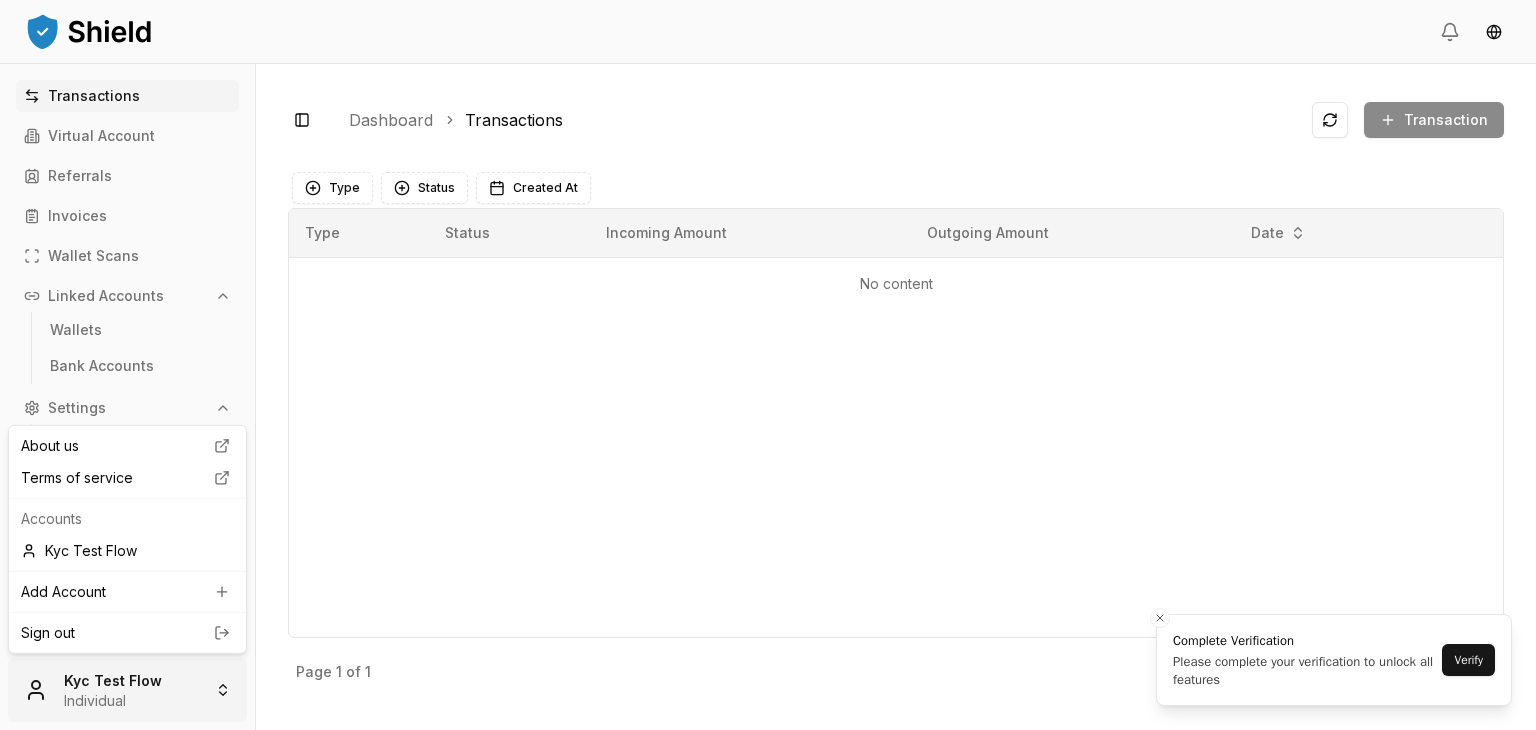 click on "Transactions Virtual Account Referrals Invoices Wallet Scans Linked Accounts Wallets Bank Accounts Settings Account Profile Team Roles Heads up! Please verify your identity to unlock all features Kyc Test Flow Individual Toggle Sidebar Dashboard Transactions   Transaction No content Type Status Created At Type Status Incoming Amount Outgoing Amount Date No content Page 1 of 1 Previous Next Complete Verification Please complete your verification to unlock all features Verify About us Terms of service Accounts Kyc Test Flow Add Account Sign out" at bounding box center (768, 440) 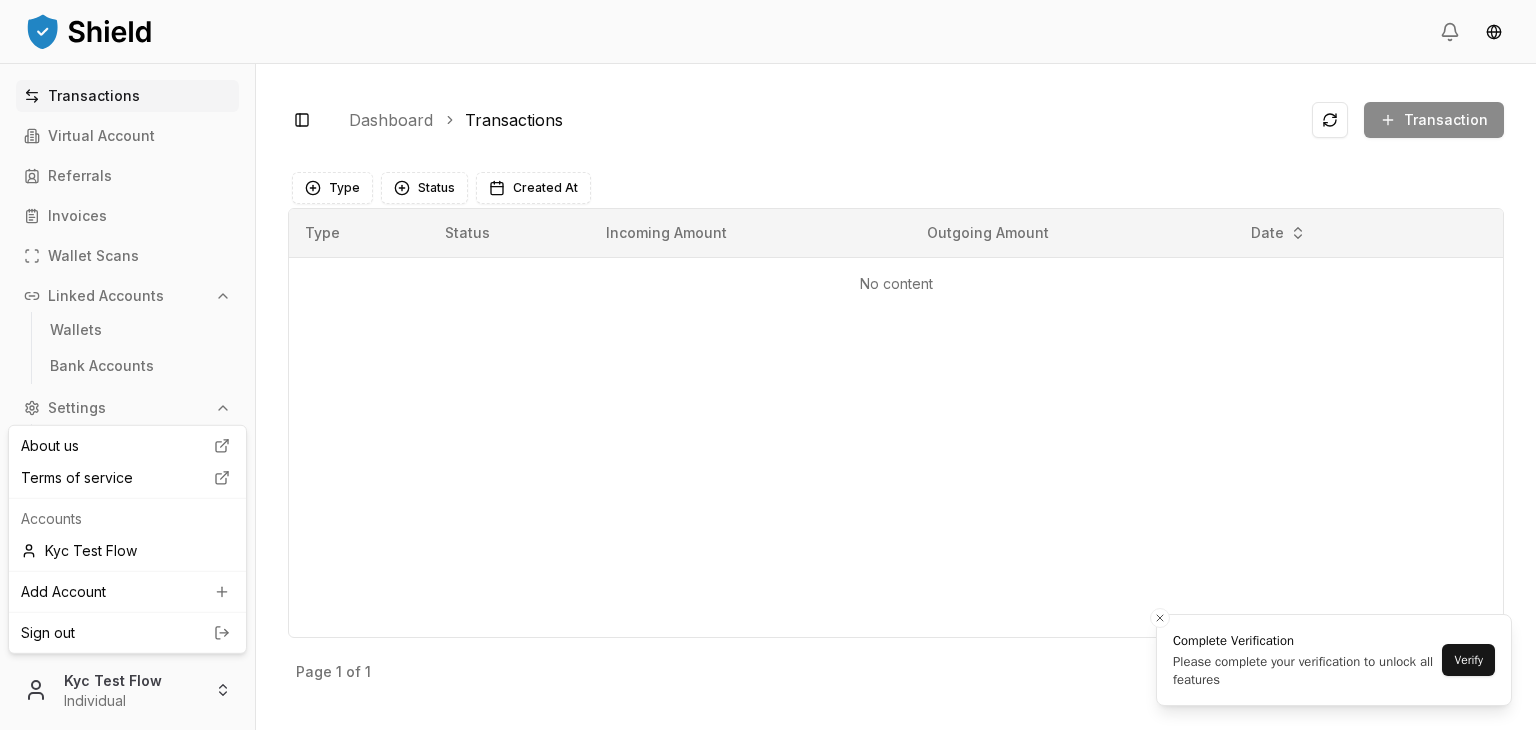 click on "Sign out" at bounding box center [127, 633] 